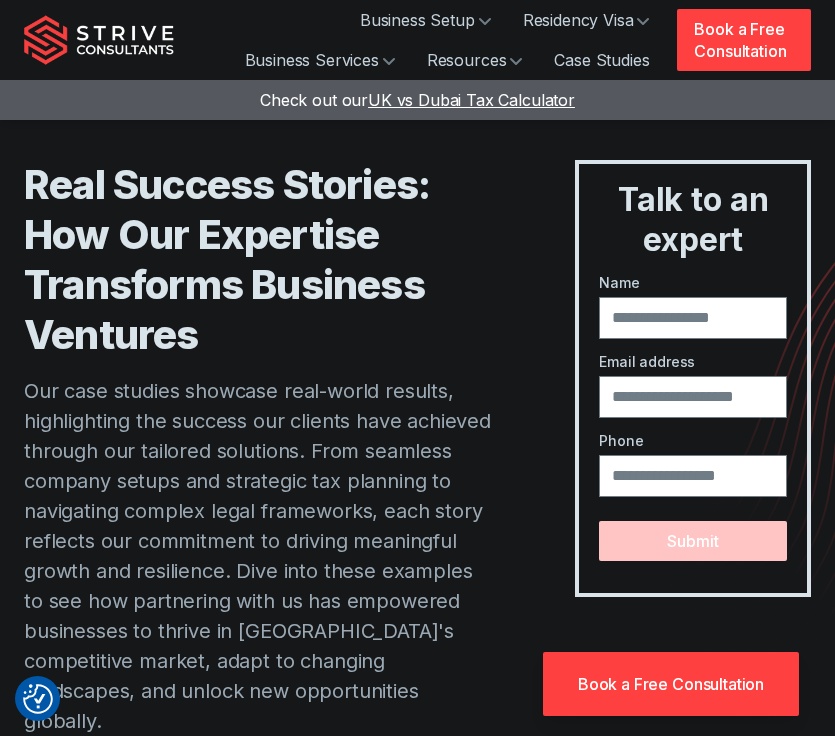 scroll, scrollTop: 0, scrollLeft: 0, axis: both 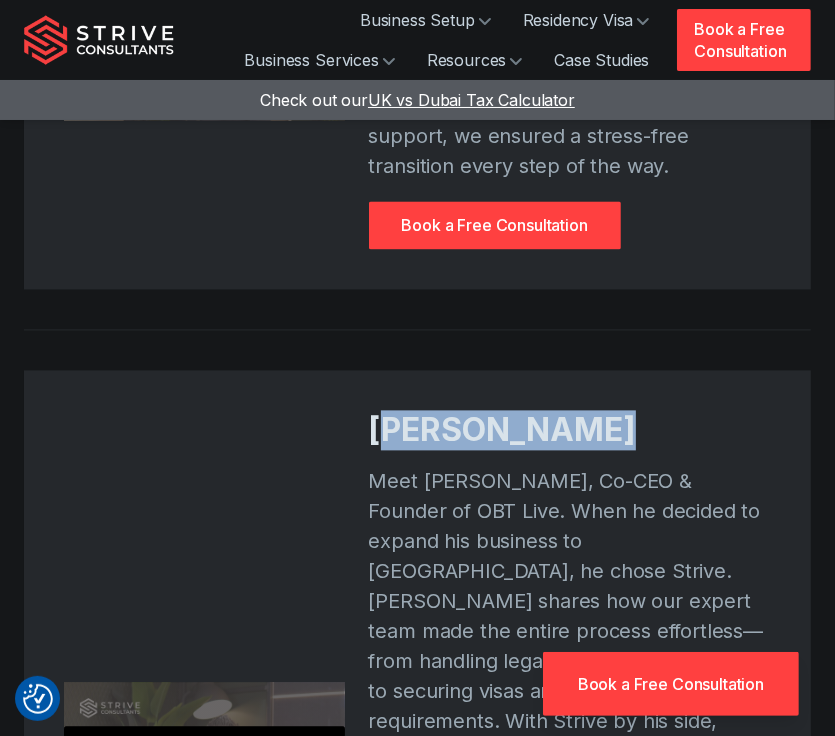 drag, startPoint x: 380, startPoint y: 221, endPoint x: 628, endPoint y: 227, distance: 248.07257 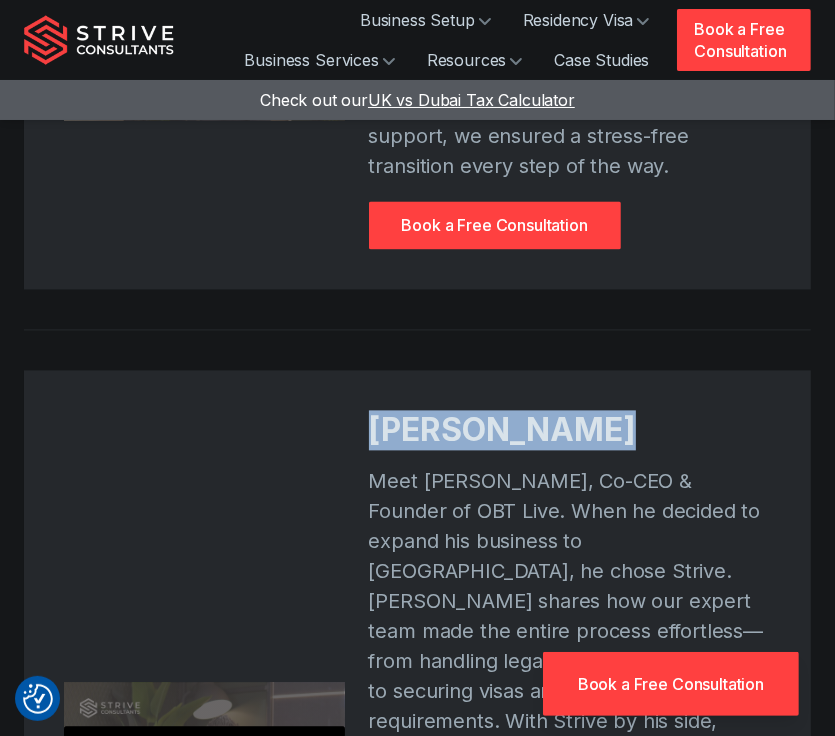 drag, startPoint x: 365, startPoint y: 241, endPoint x: 632, endPoint y: 243, distance: 267.00748 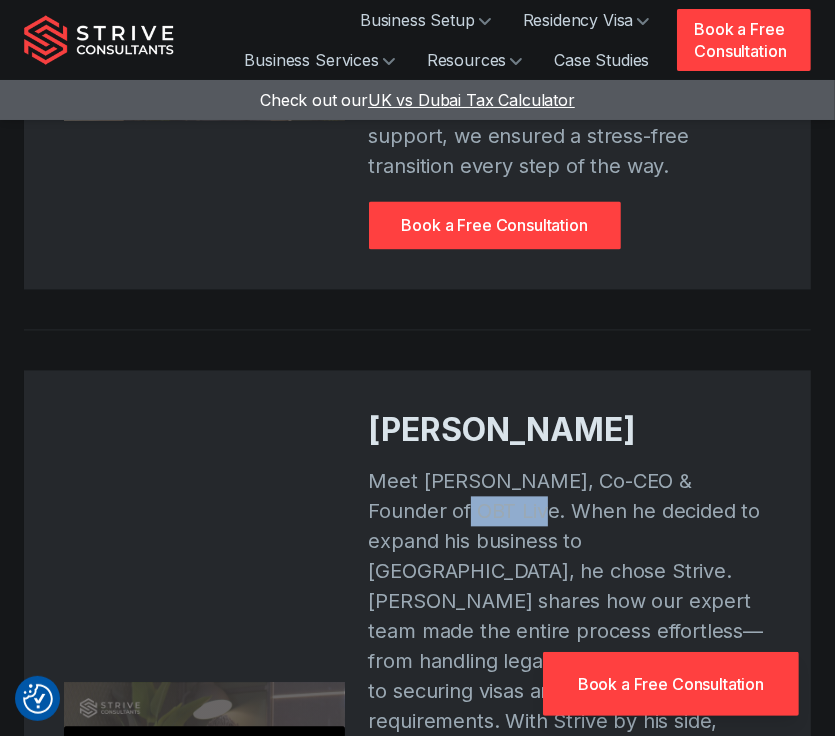 drag, startPoint x: 387, startPoint y: 324, endPoint x: 466, endPoint y: 326, distance: 79.025314 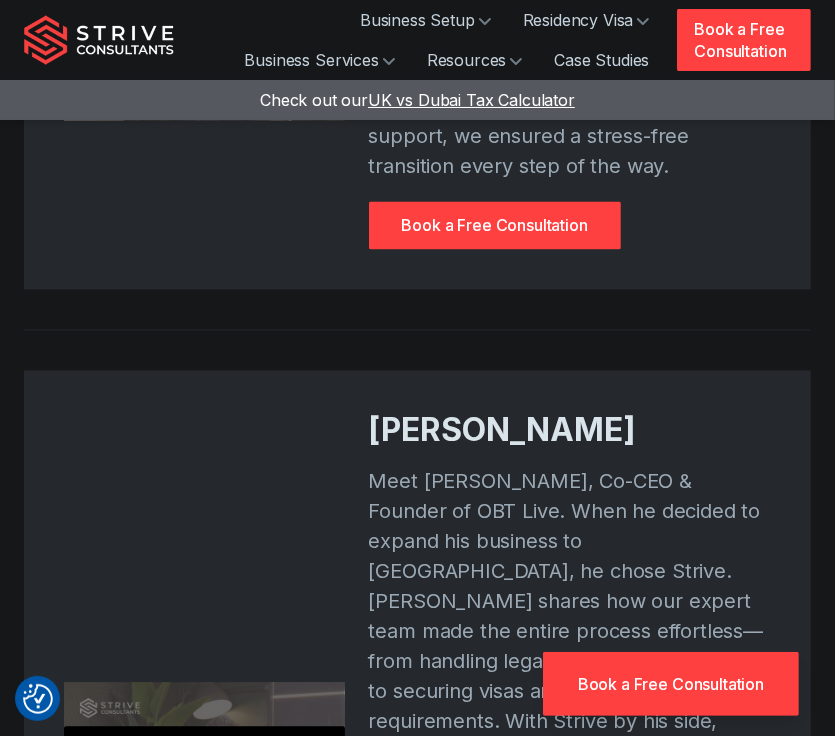 click on "Meet [PERSON_NAME], Co-CEO & Founder of OBT Live. When he decided to expand his business to [GEOGRAPHIC_DATA], he chose Strive. [PERSON_NAME] shares how our expert team made the entire process effortless—from handling legal setup and compliance to securing visas and navigating local requirements. With Strive by his side, [PERSON_NAME] and his team could focus on growing their business while we took care of the rest. From fast, hassle-free paperwork to 24/7 support, we ensured a smooth and stress-free transition." at bounding box center (570, 676) 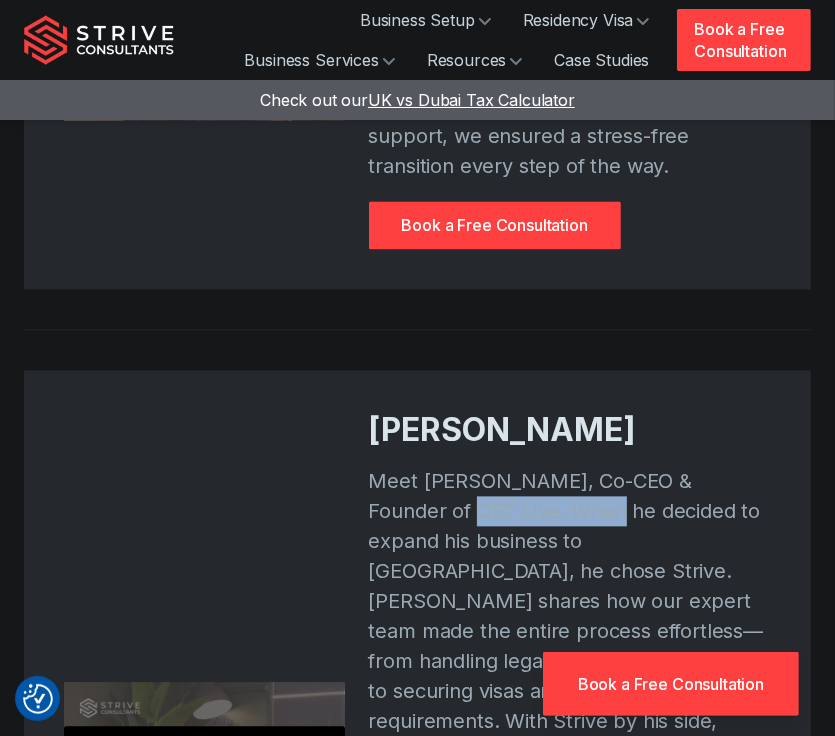 drag, startPoint x: 491, startPoint y: 320, endPoint x: 415, endPoint y: 312, distance: 76.41989 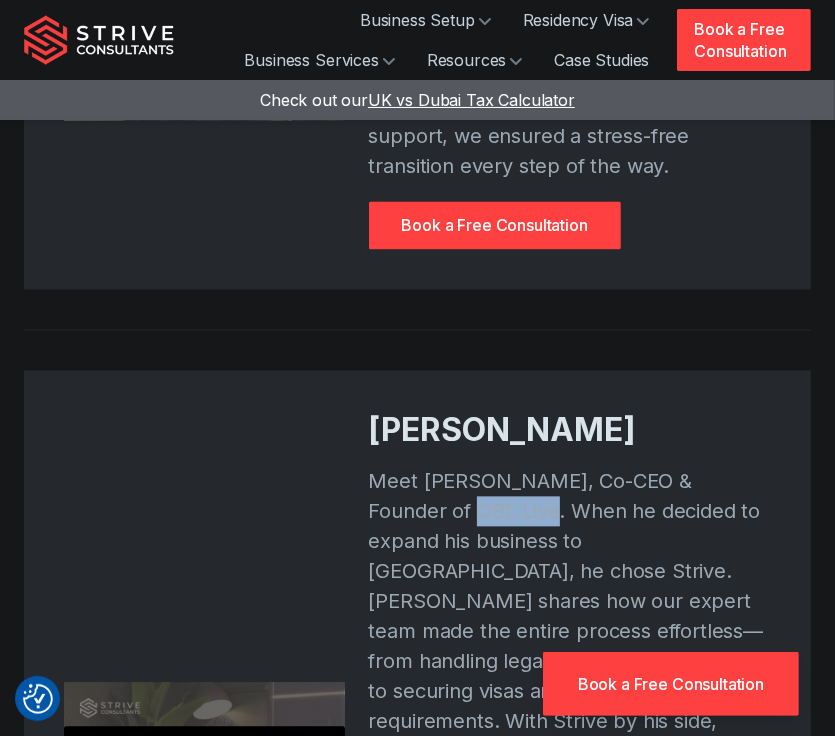 drag, startPoint x: 397, startPoint y: 315, endPoint x: 476, endPoint y: 315, distance: 79 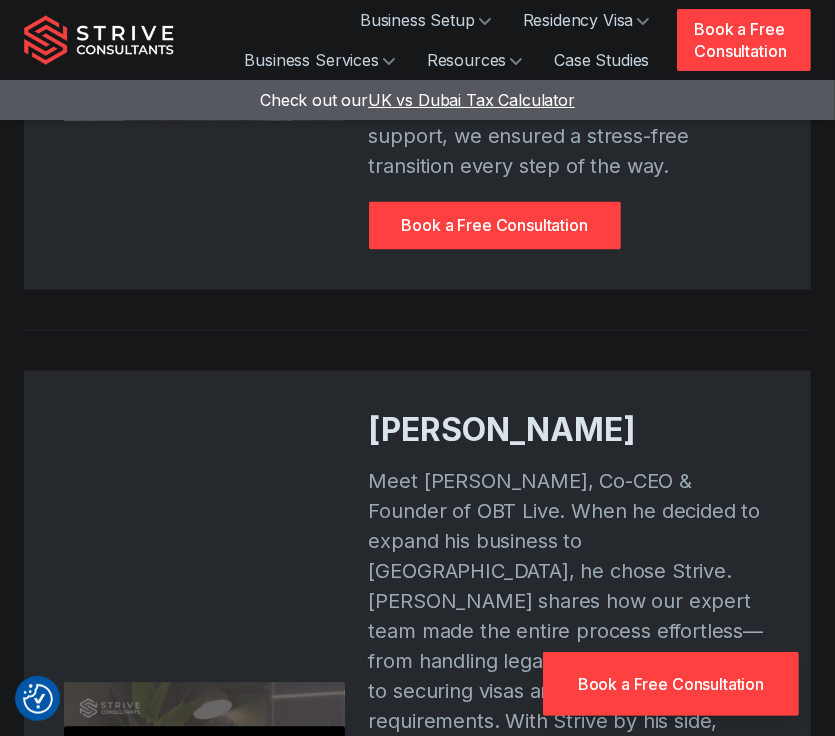 drag, startPoint x: 604, startPoint y: 347, endPoint x: 264, endPoint y: 160, distance: 388.03223 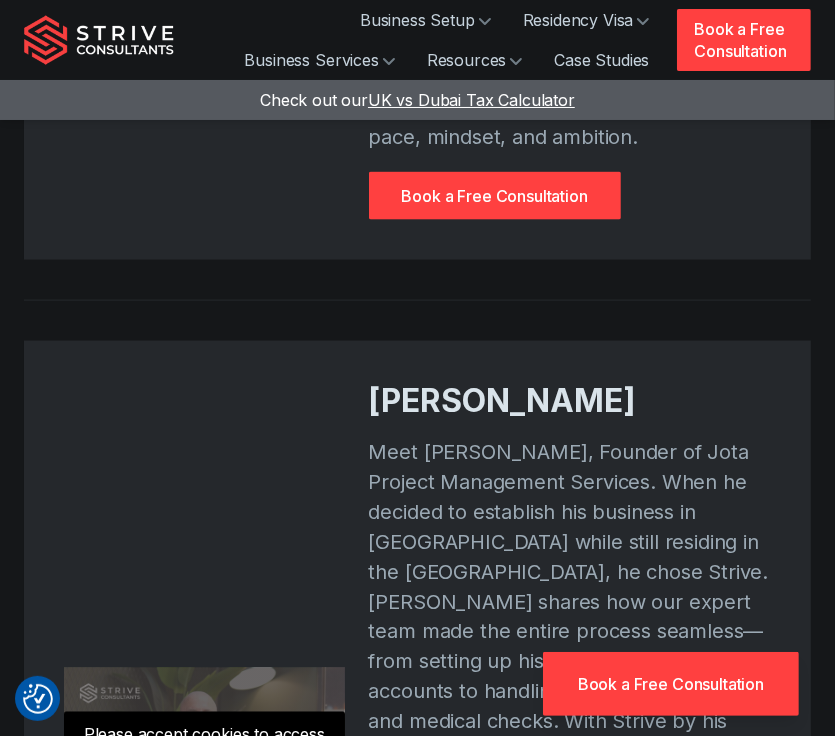 scroll, scrollTop: 1464, scrollLeft: 0, axis: vertical 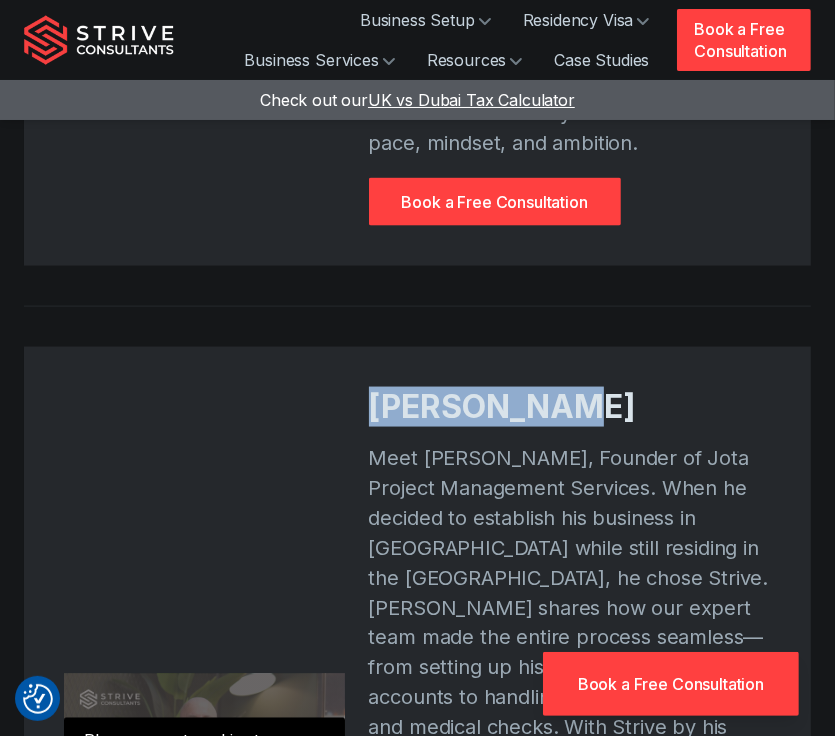 drag, startPoint x: 347, startPoint y: 229, endPoint x: 587, endPoint y: 227, distance: 240.00833 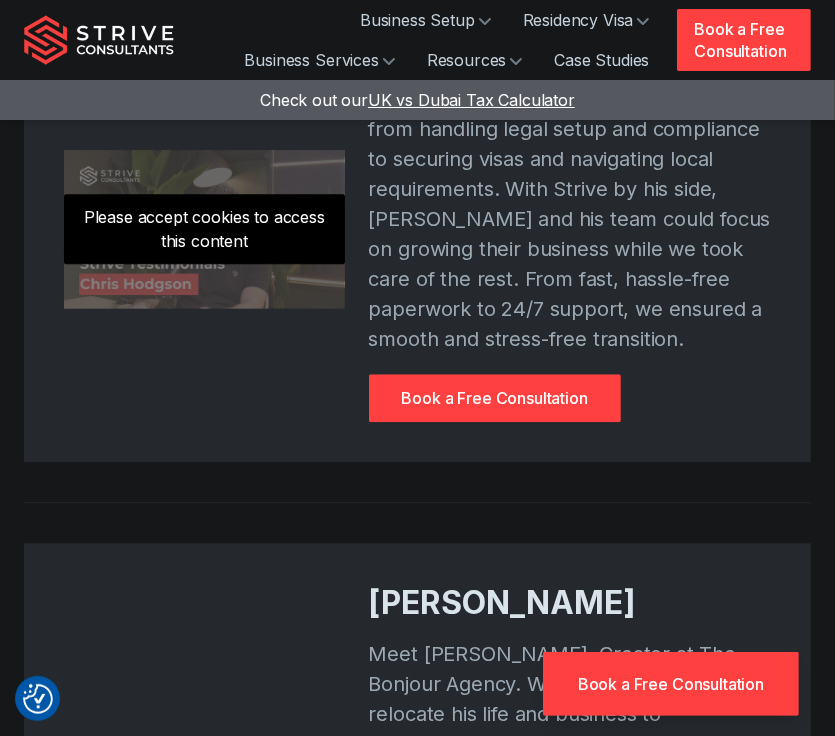 scroll, scrollTop: 2838, scrollLeft: 0, axis: vertical 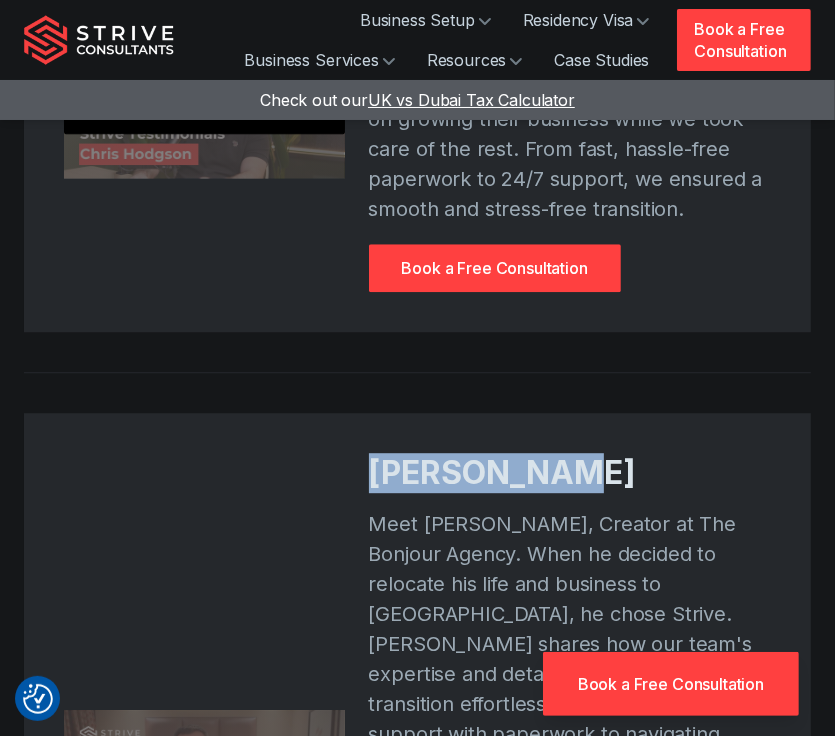 drag, startPoint x: 370, startPoint y: 239, endPoint x: 596, endPoint y: 250, distance: 226.26755 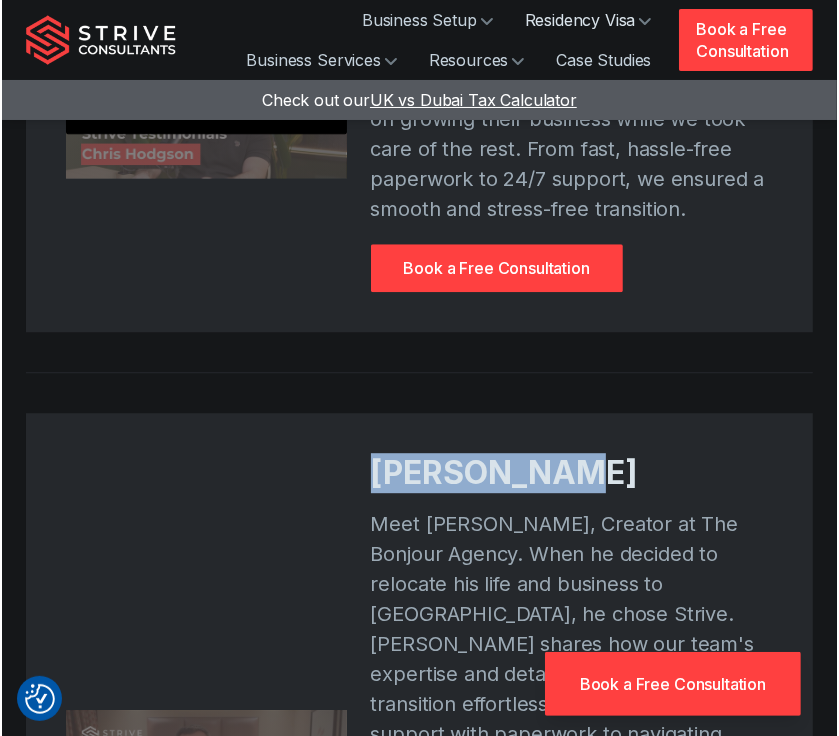 scroll, scrollTop: 2808, scrollLeft: 0, axis: vertical 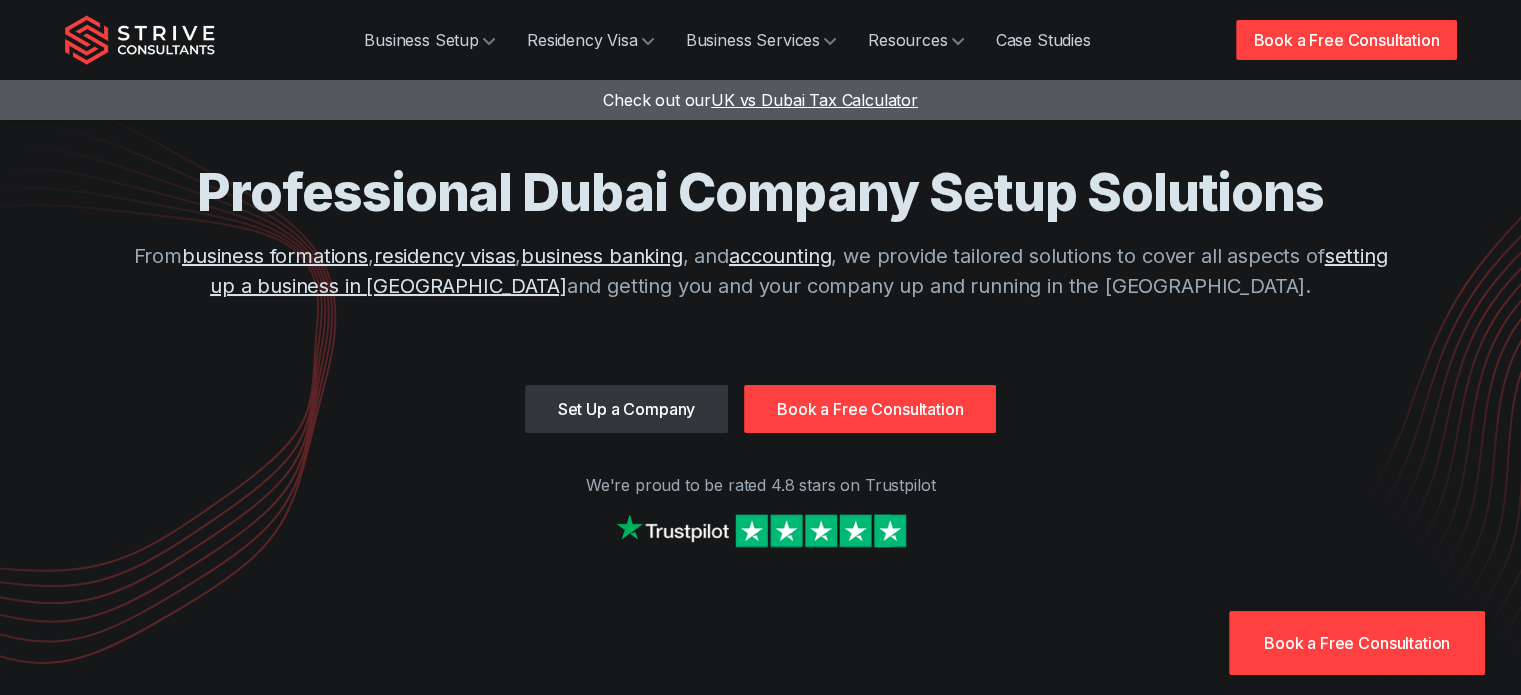 click on "Case Studies" at bounding box center (1043, 40) 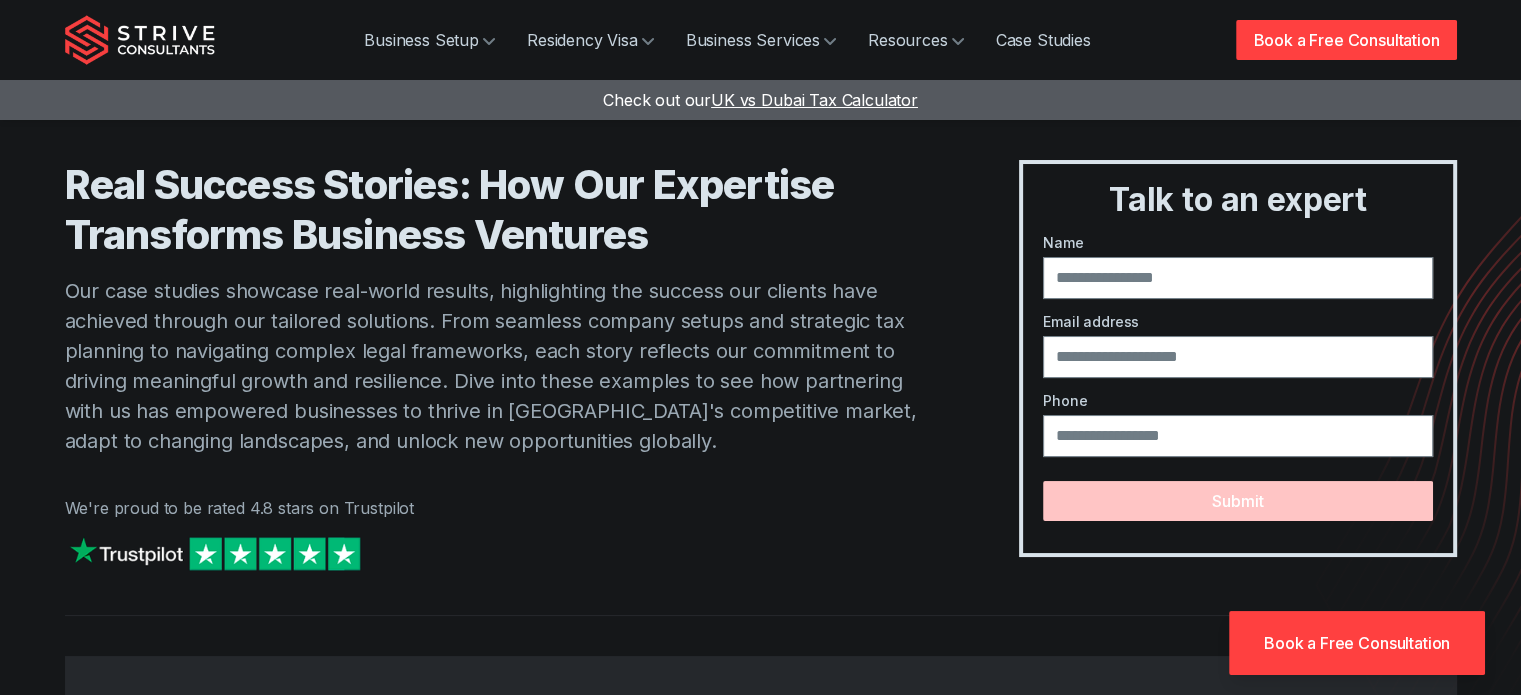 scroll, scrollTop: 0, scrollLeft: 0, axis: both 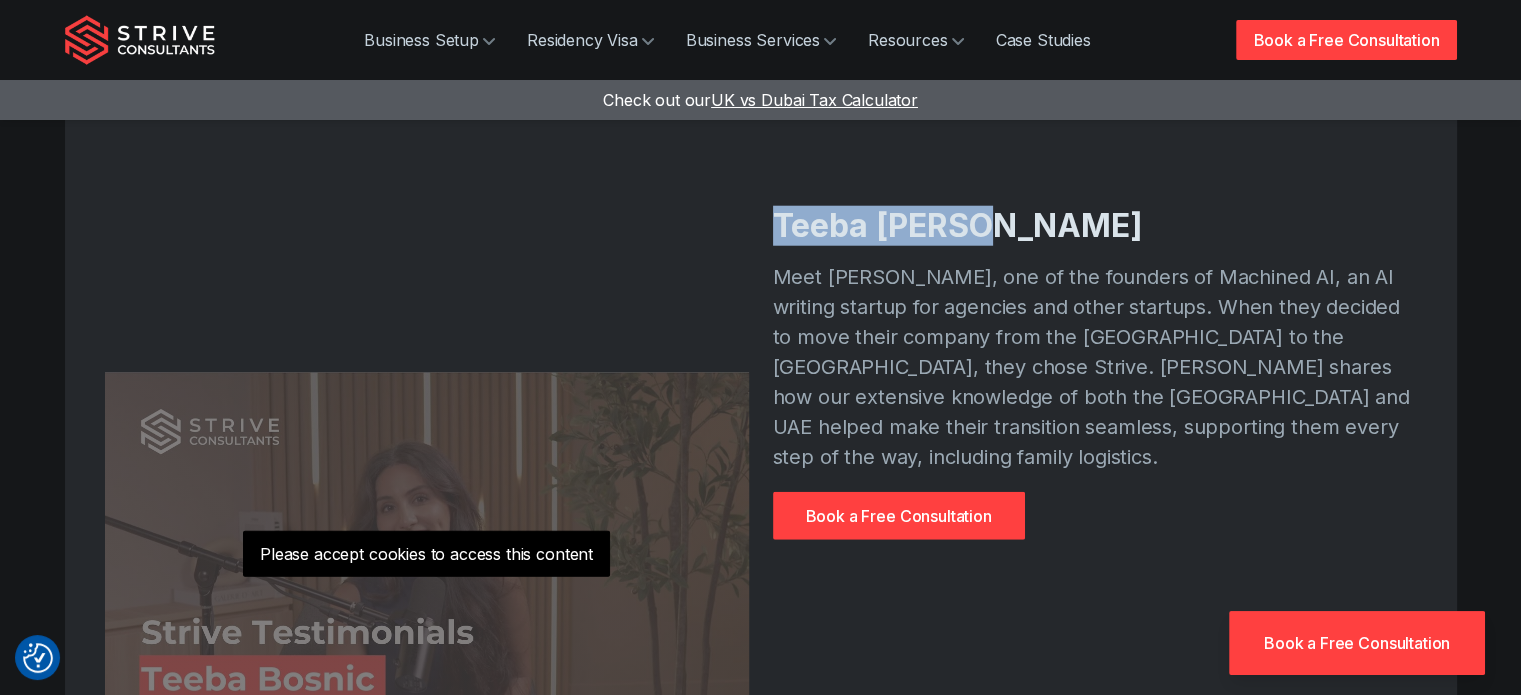 drag, startPoint x: 774, startPoint y: 193, endPoint x: 1023, endPoint y: 202, distance: 249.1626 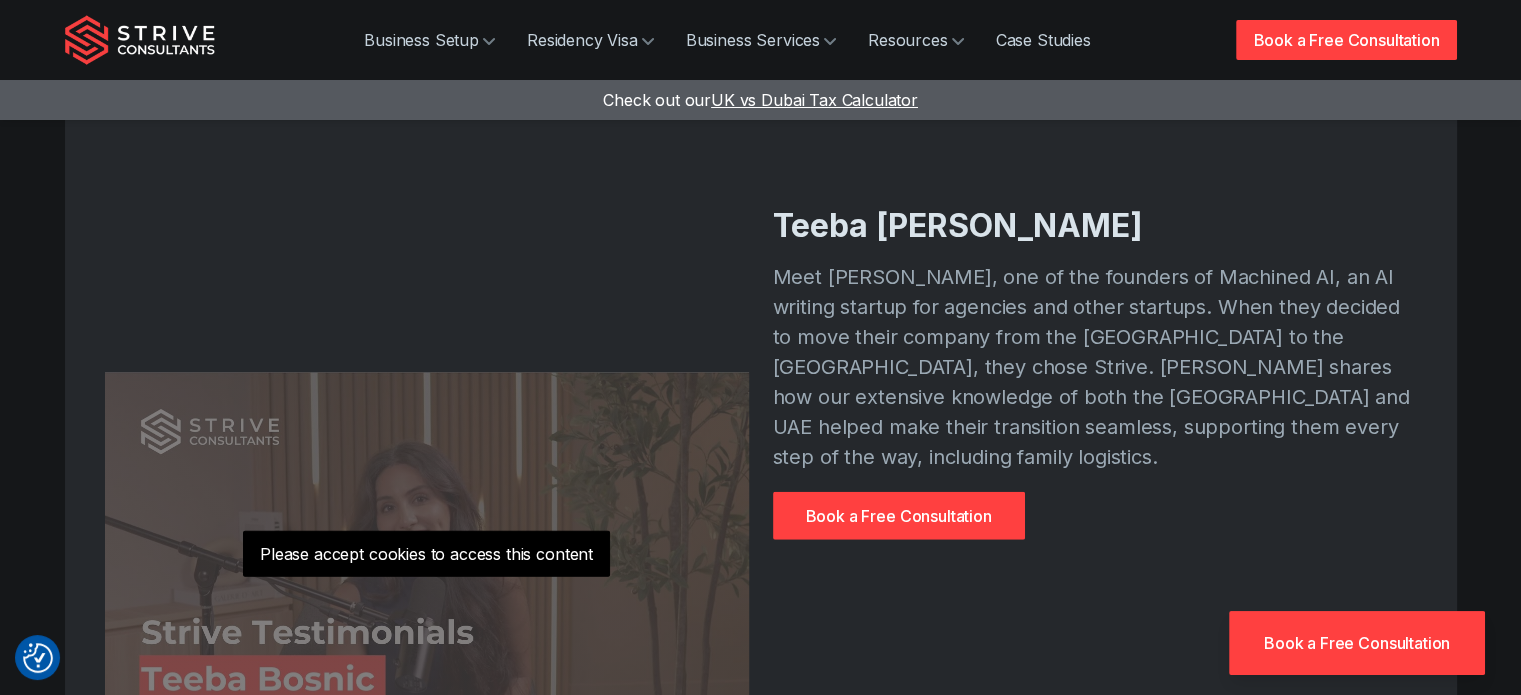 click on "Meet [PERSON_NAME], one of the founders of Machined AI, an AI writing startup for agencies and other startups. When they decided to move their company from the [GEOGRAPHIC_DATA] to the [GEOGRAPHIC_DATA], they chose Strive. [PERSON_NAME] shares how our extensive knowledge of both the [GEOGRAPHIC_DATA] and UAE helped make their transition seamless, supporting them every step of the way, including family logistics." at bounding box center (1095, 367) 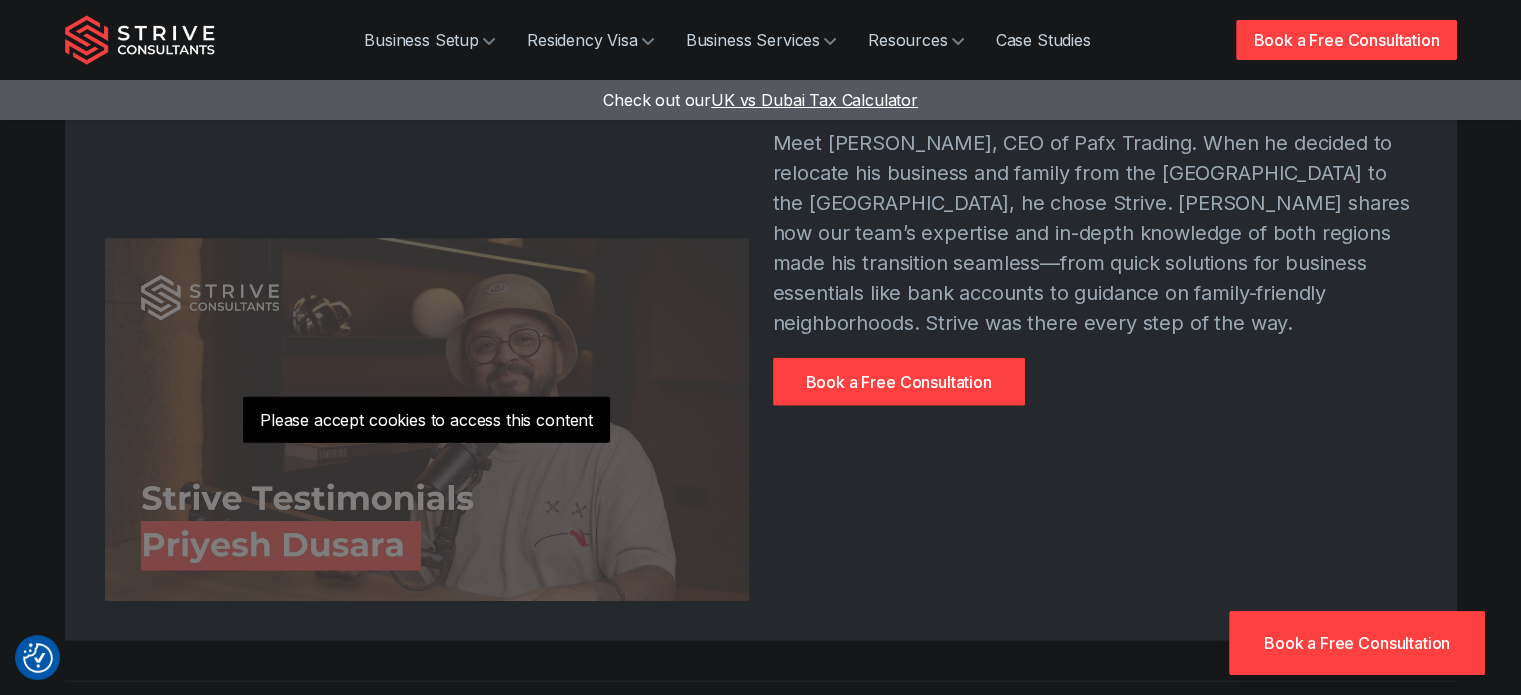 scroll, scrollTop: 4115, scrollLeft: 0, axis: vertical 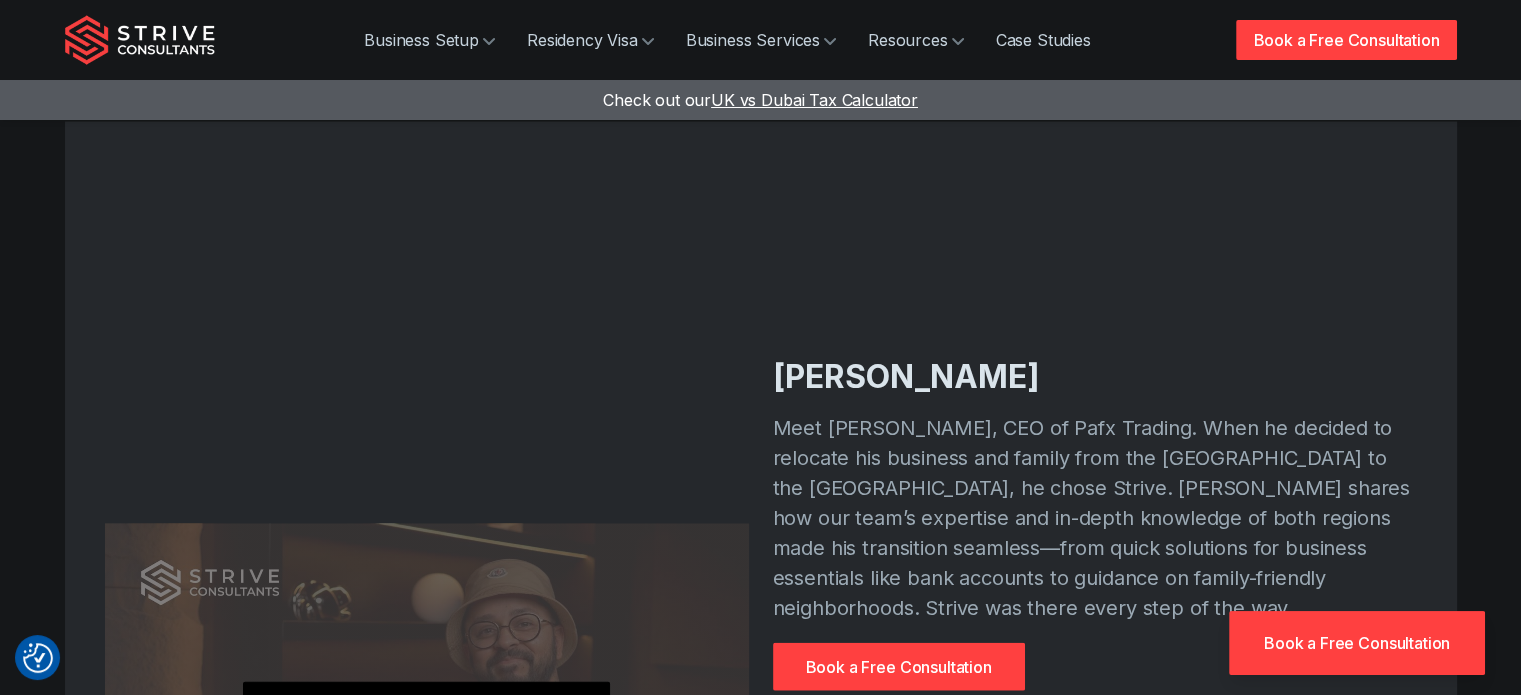 drag, startPoint x: 780, startPoint y: 343, endPoint x: 1052, endPoint y: 337, distance: 272.06616 